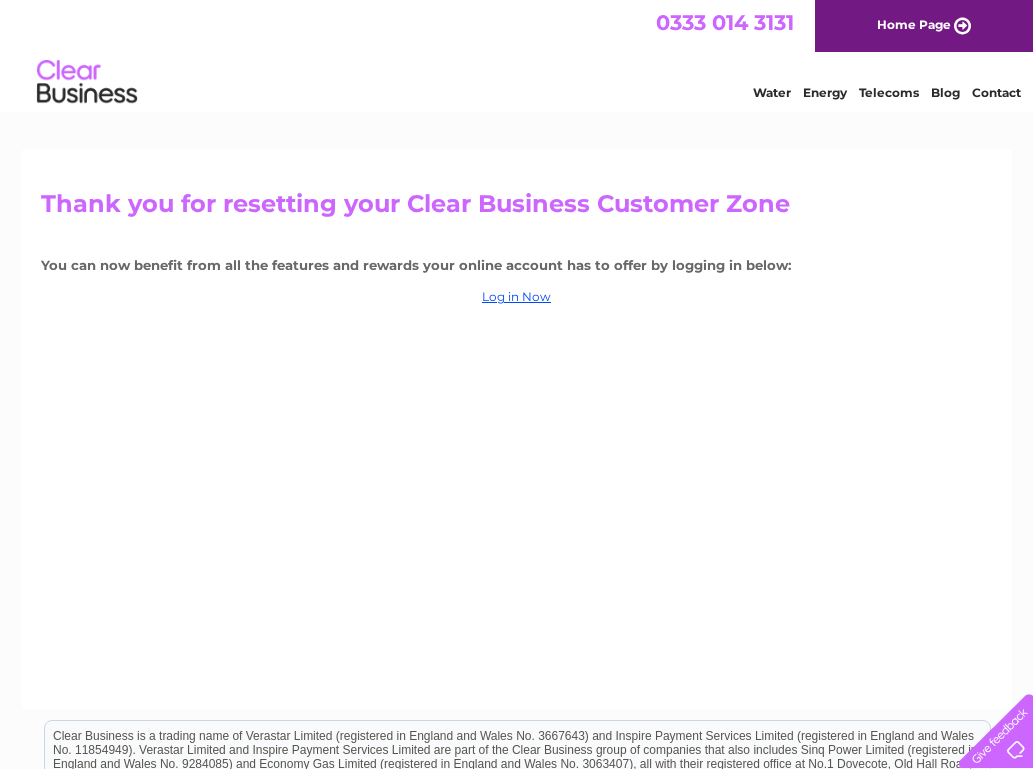 scroll, scrollTop: 0, scrollLeft: 0, axis: both 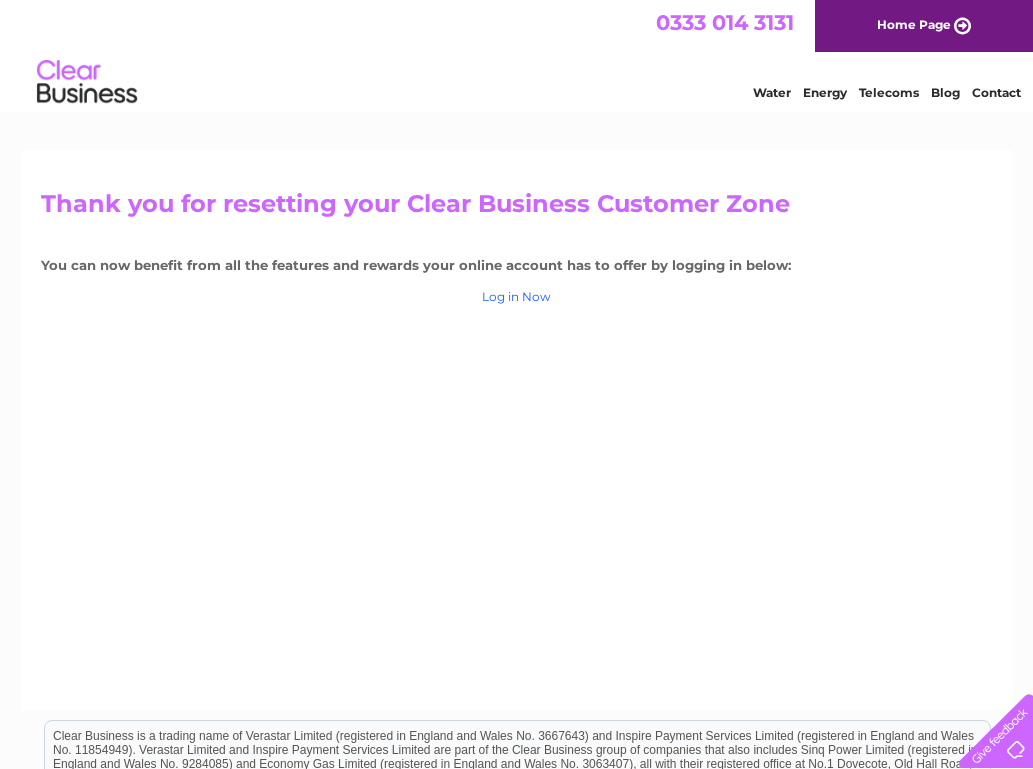 click on "Log in Now" at bounding box center (516, 296) 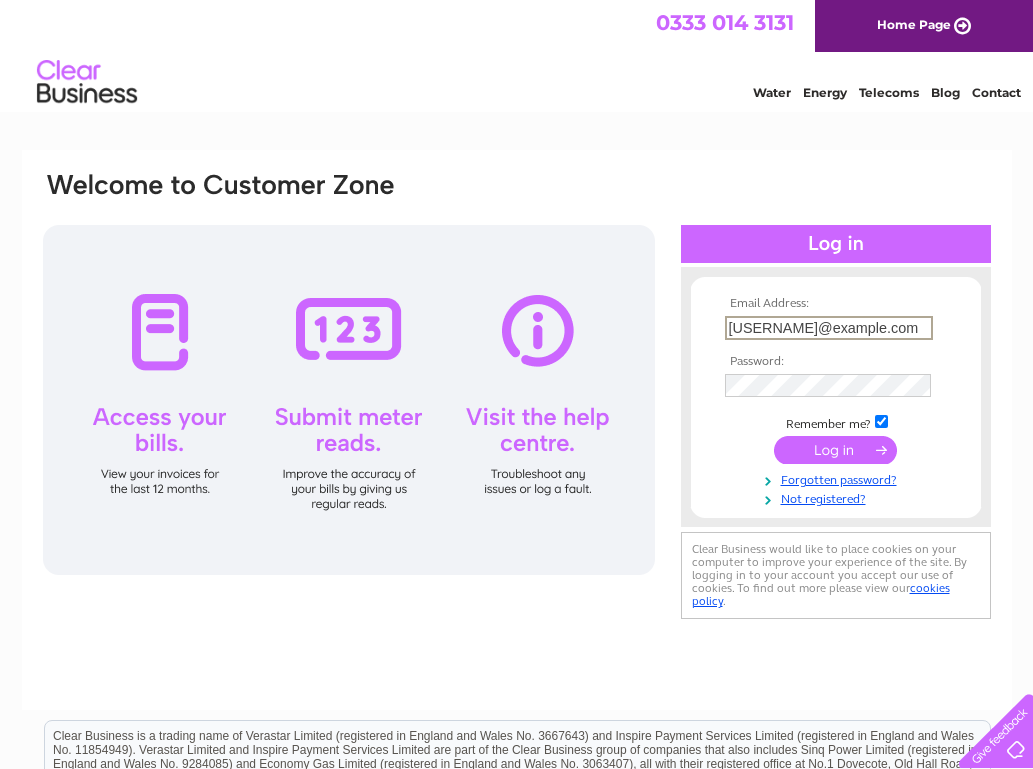 scroll, scrollTop: 0, scrollLeft: 0, axis: both 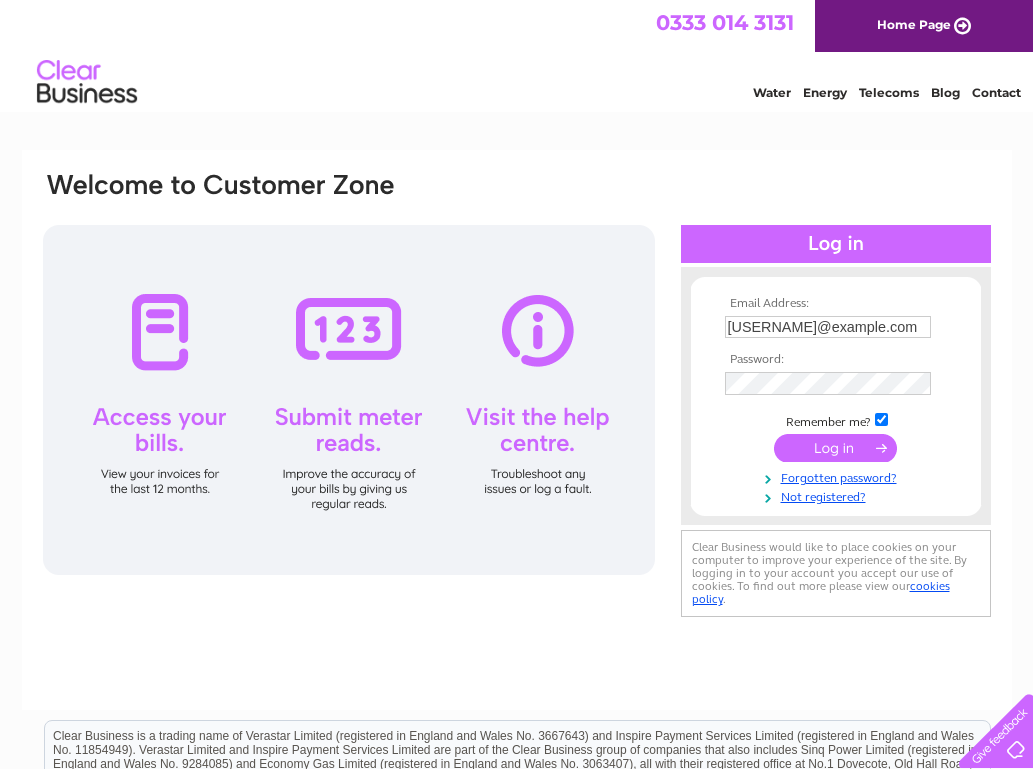 click at bounding box center (835, 448) 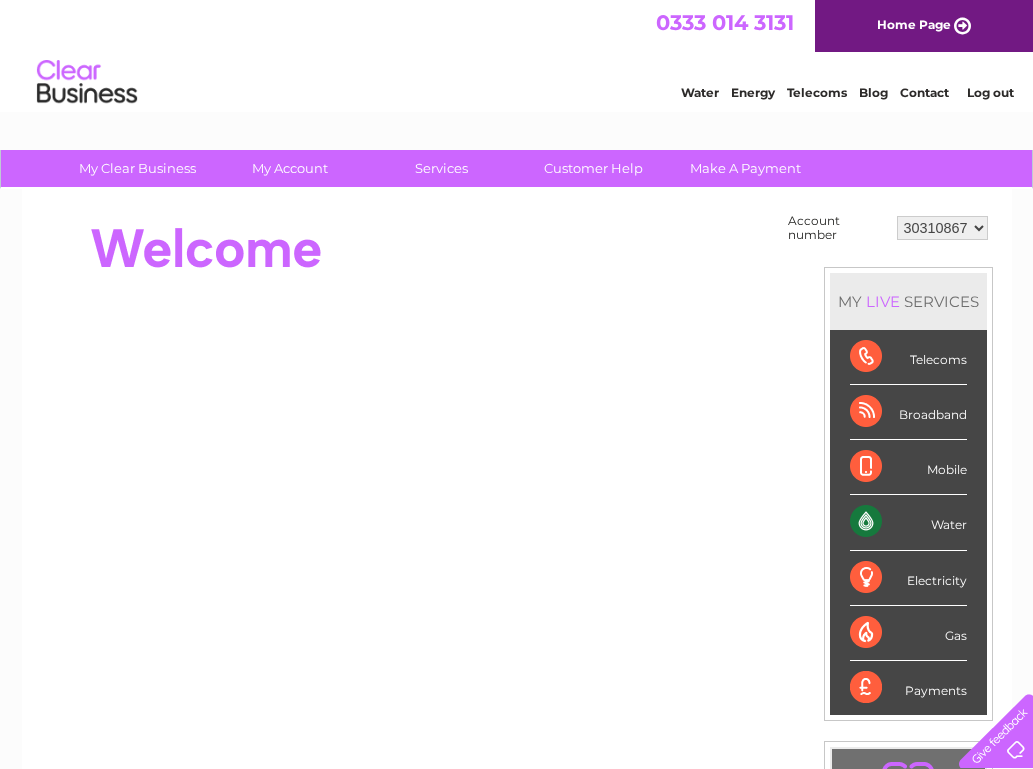 scroll, scrollTop: 0, scrollLeft: 0, axis: both 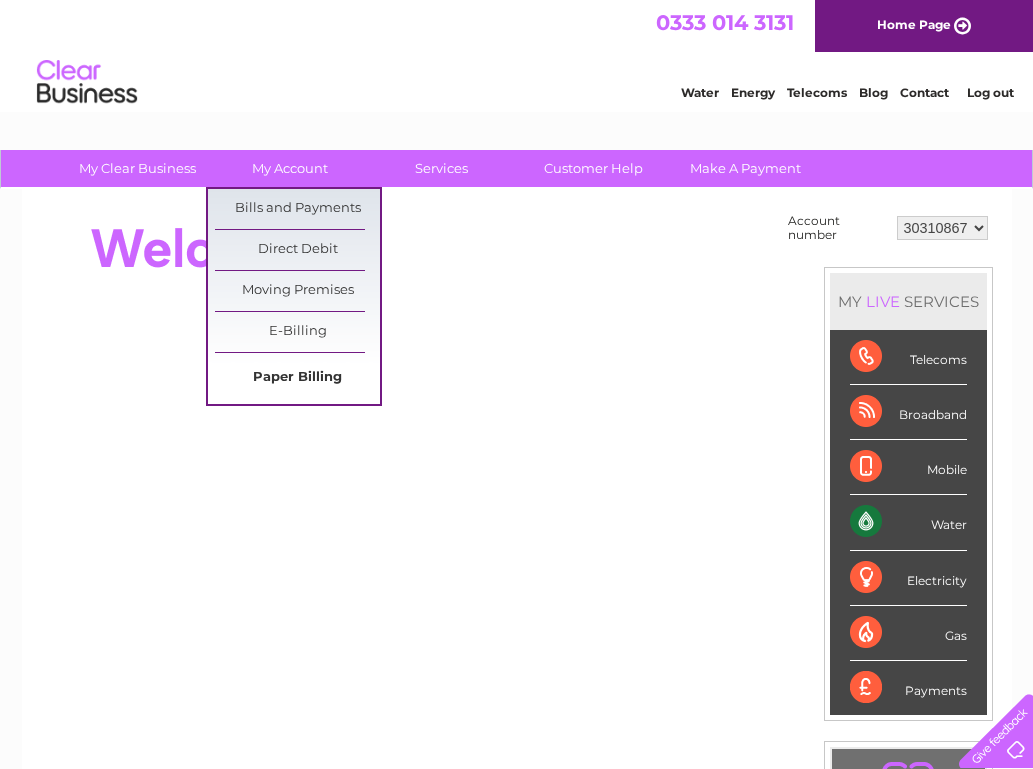 click on "Paper Billing" at bounding box center (297, 378) 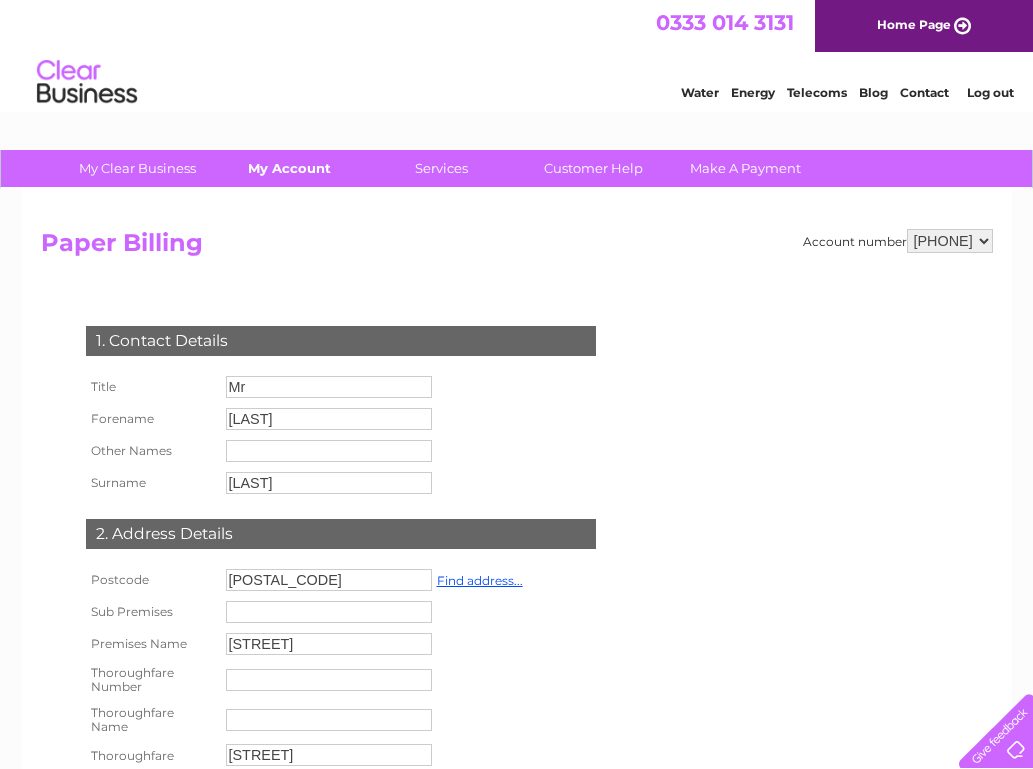 scroll, scrollTop: 0, scrollLeft: 0, axis: both 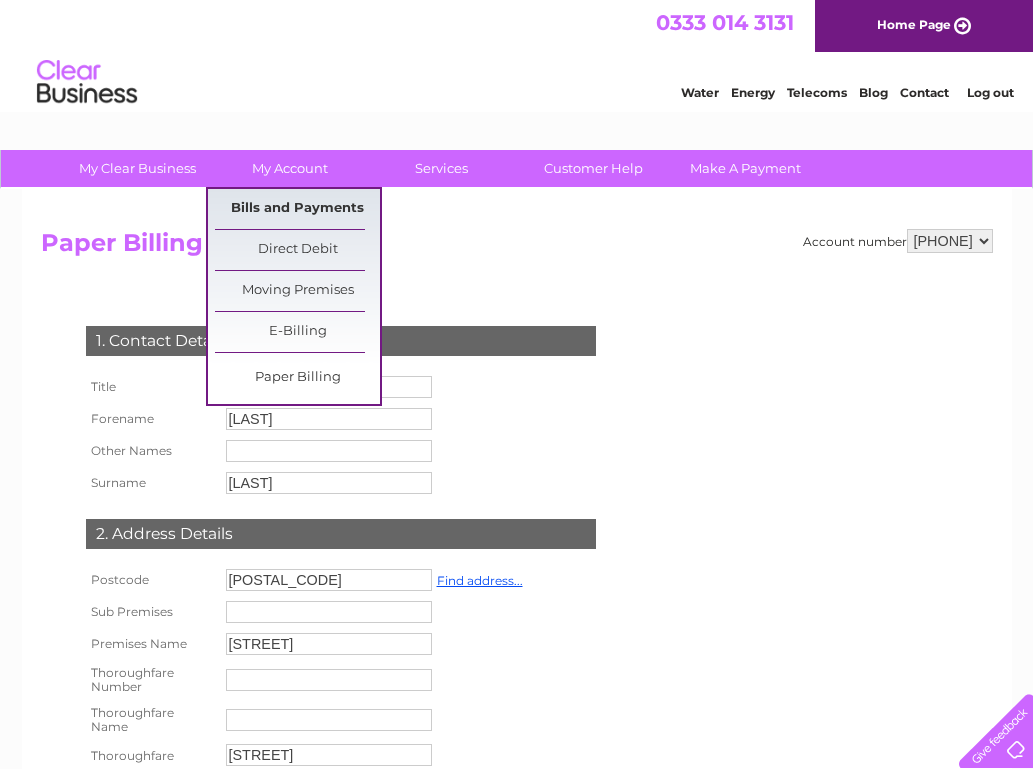 click on "Bills and Payments" at bounding box center (297, 209) 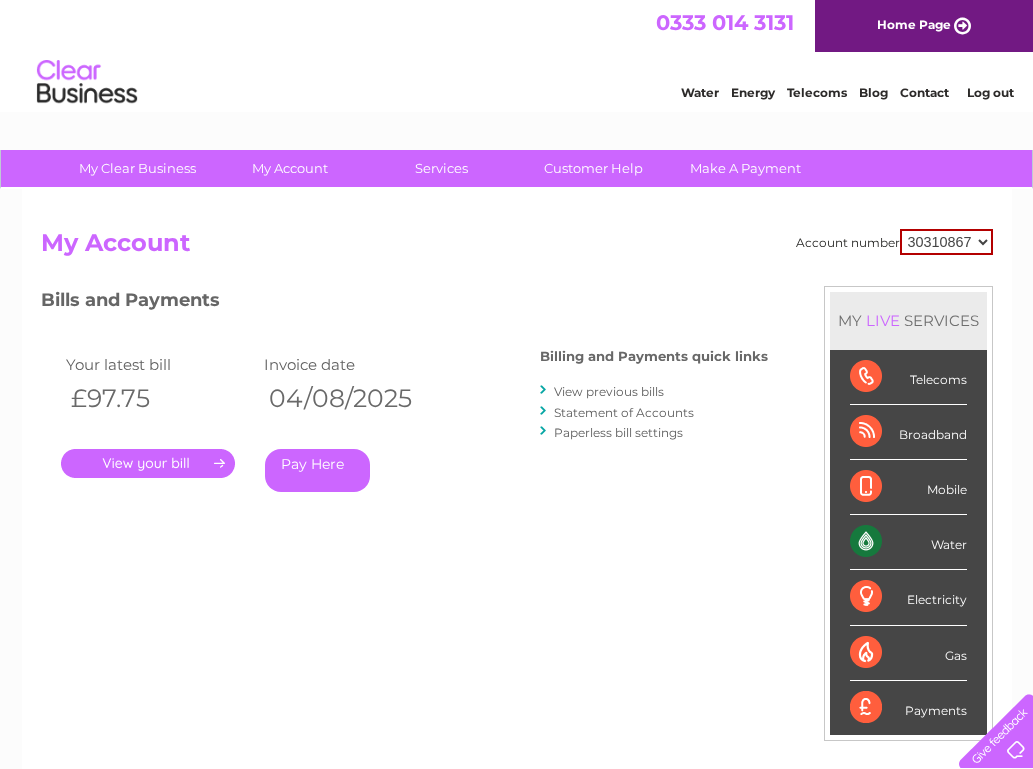 scroll, scrollTop: 0, scrollLeft: 0, axis: both 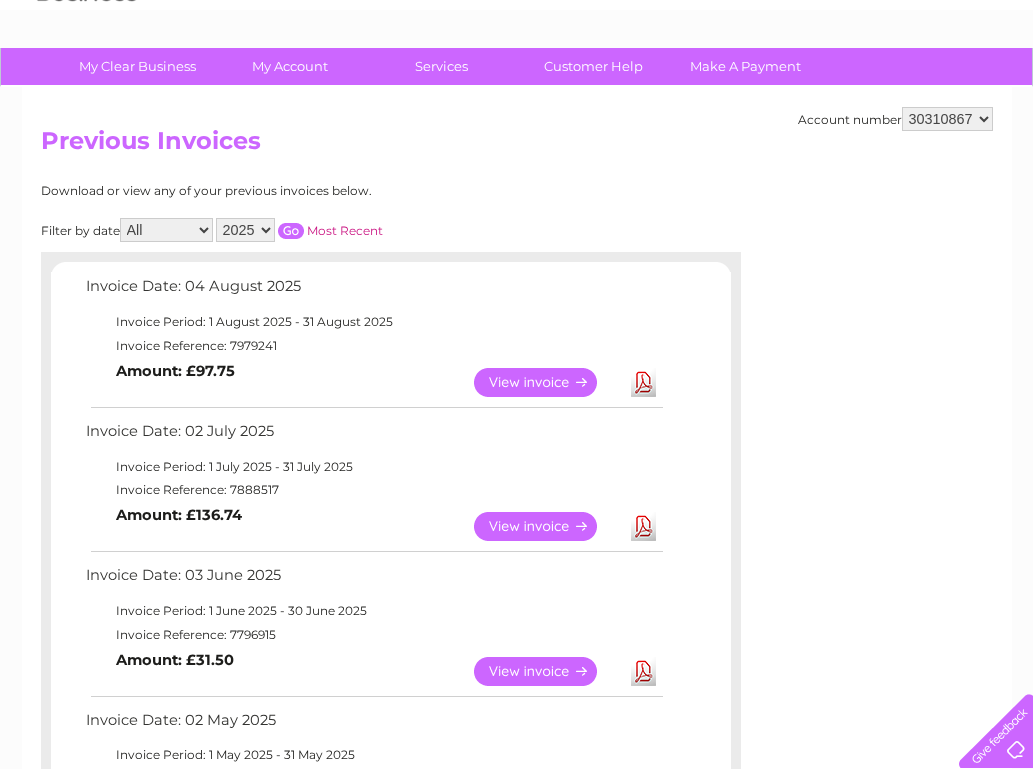 click on "View" at bounding box center [547, 526] 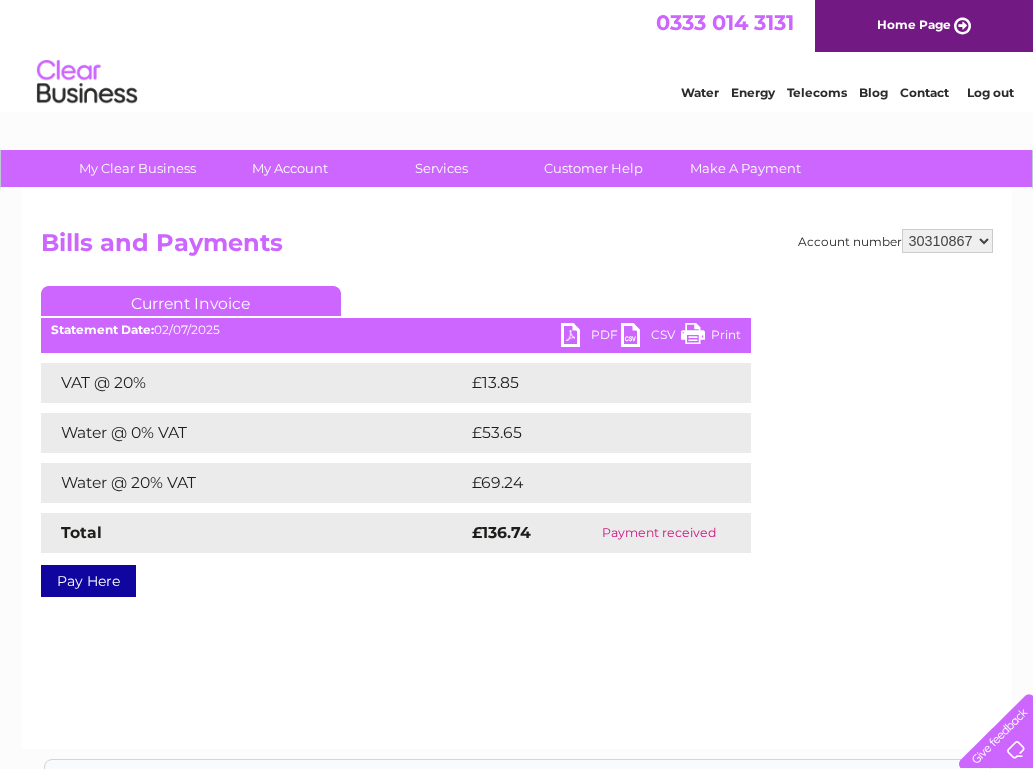 scroll, scrollTop: 0, scrollLeft: 0, axis: both 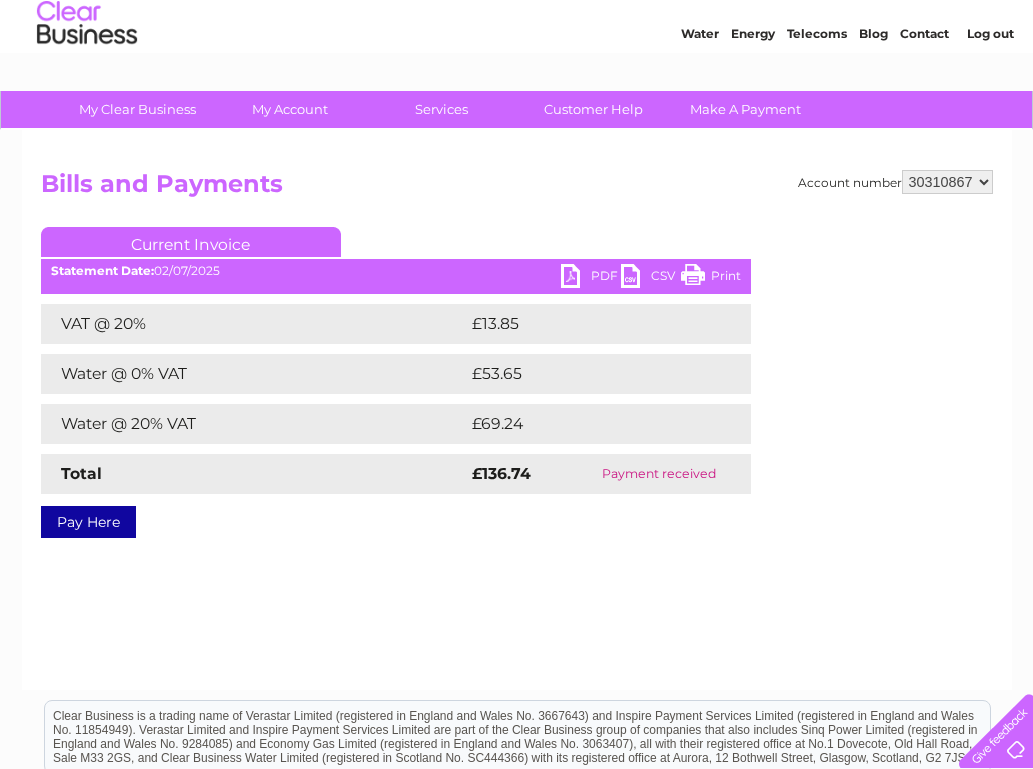 click on "PDF" at bounding box center [591, 278] 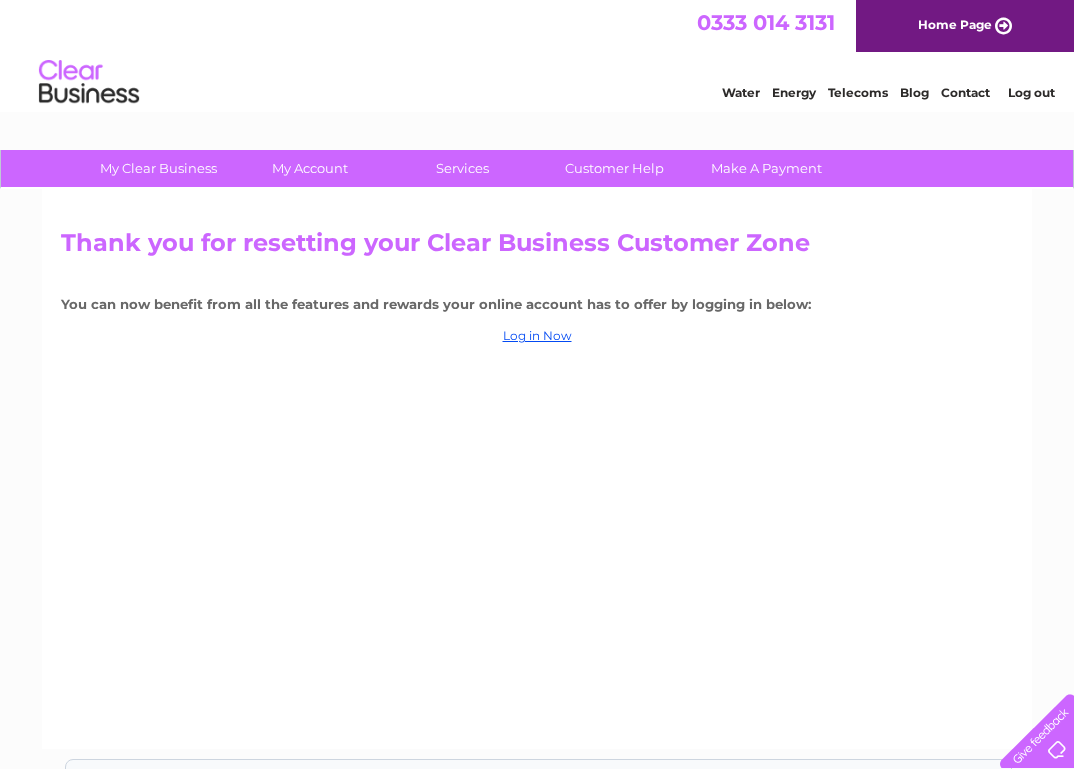 scroll, scrollTop: 0, scrollLeft: 0, axis: both 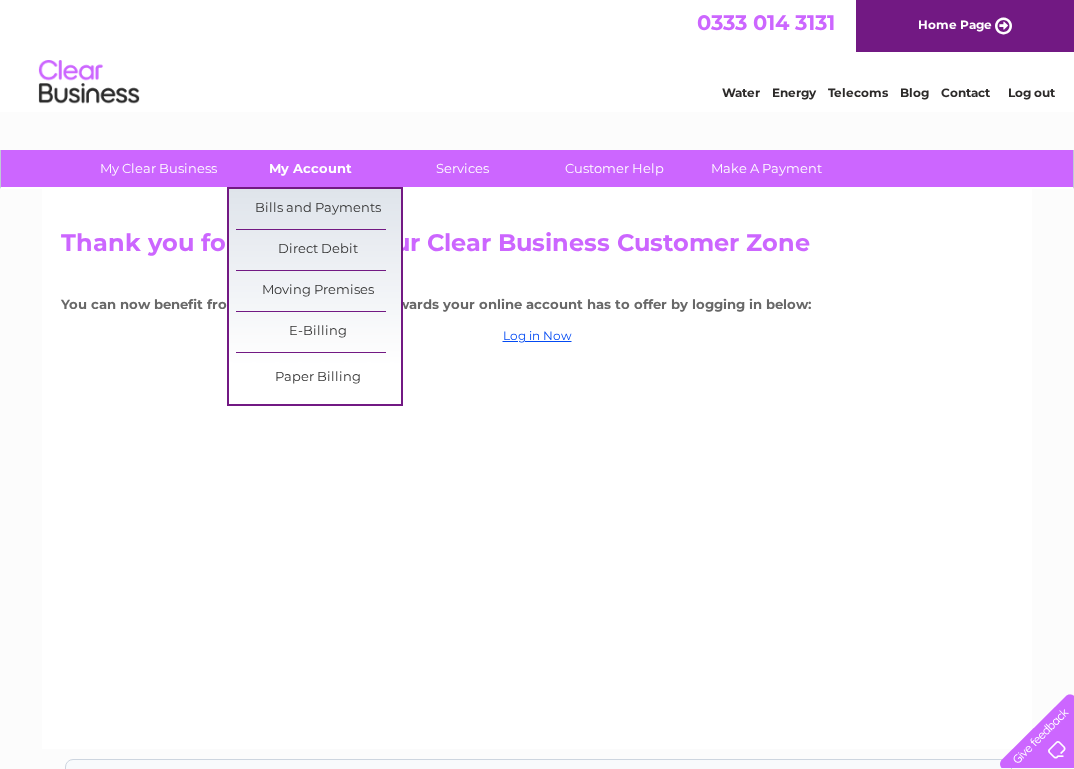 click on "My Account" at bounding box center [310, 168] 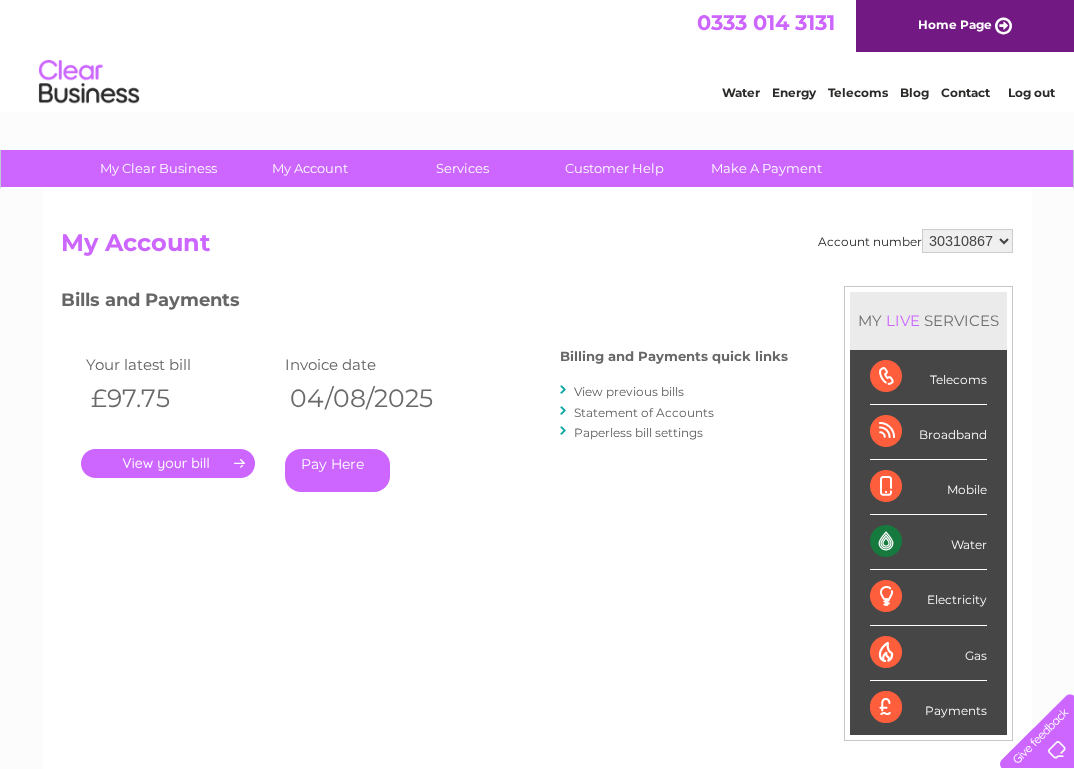 scroll, scrollTop: 0, scrollLeft: 0, axis: both 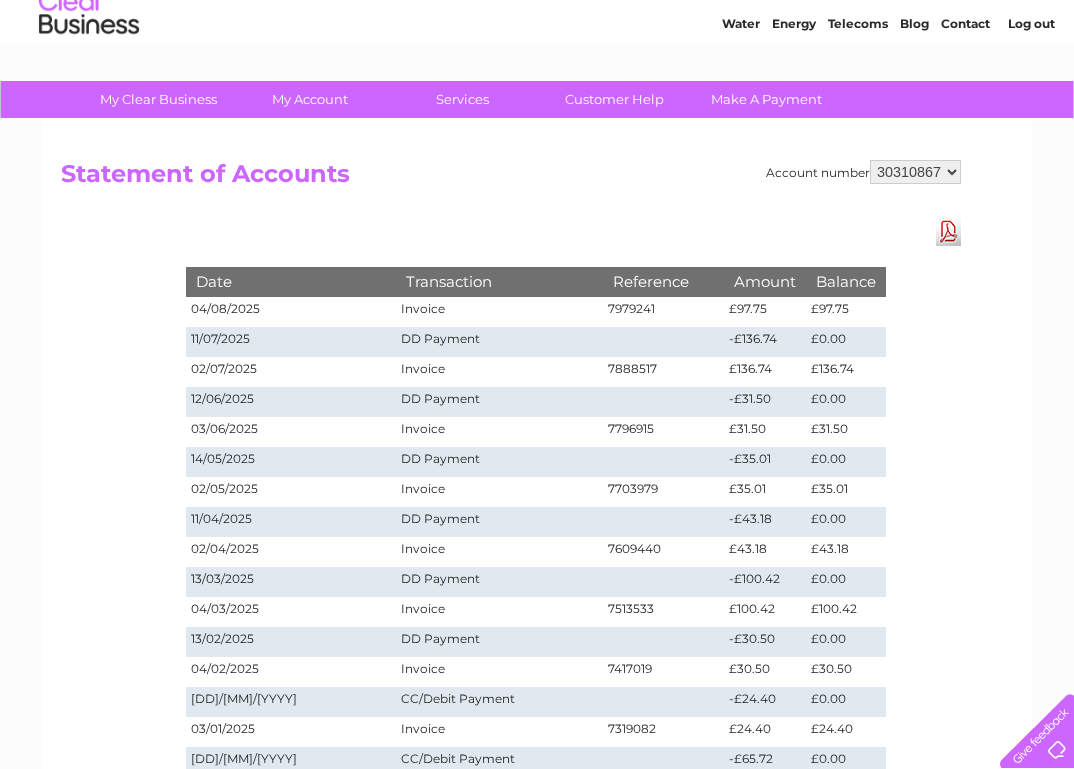 click on "11/07/2025" at bounding box center (291, 342) 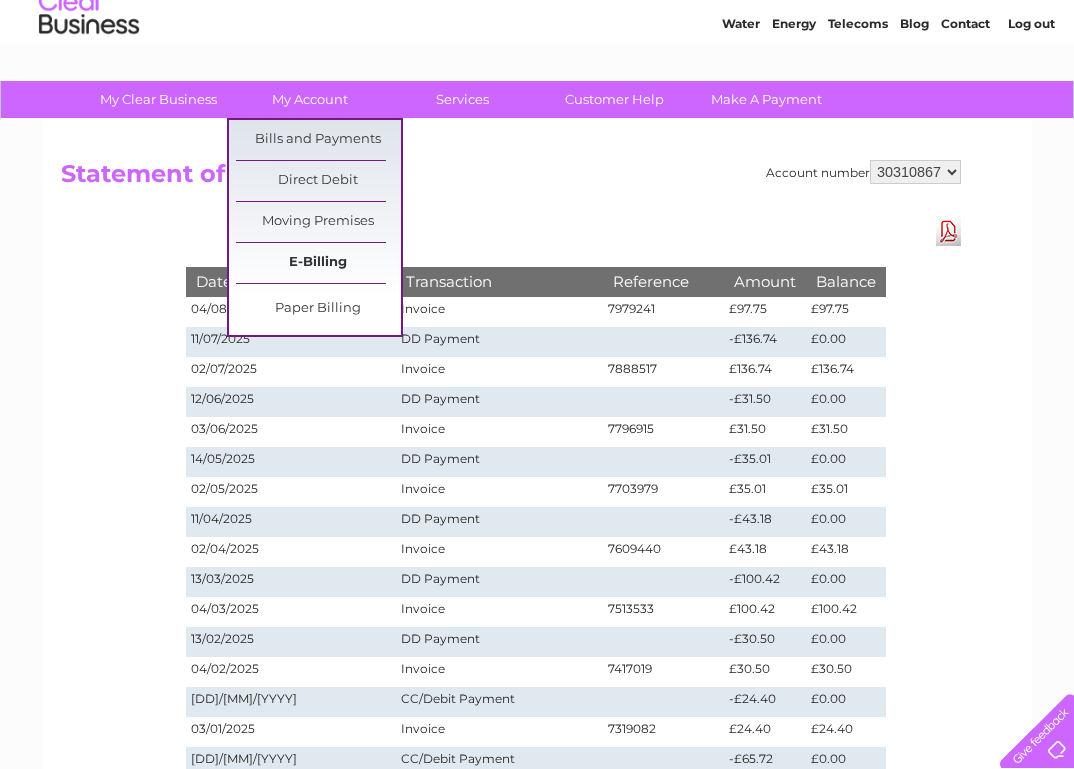 click on "E-Billing" at bounding box center [318, 263] 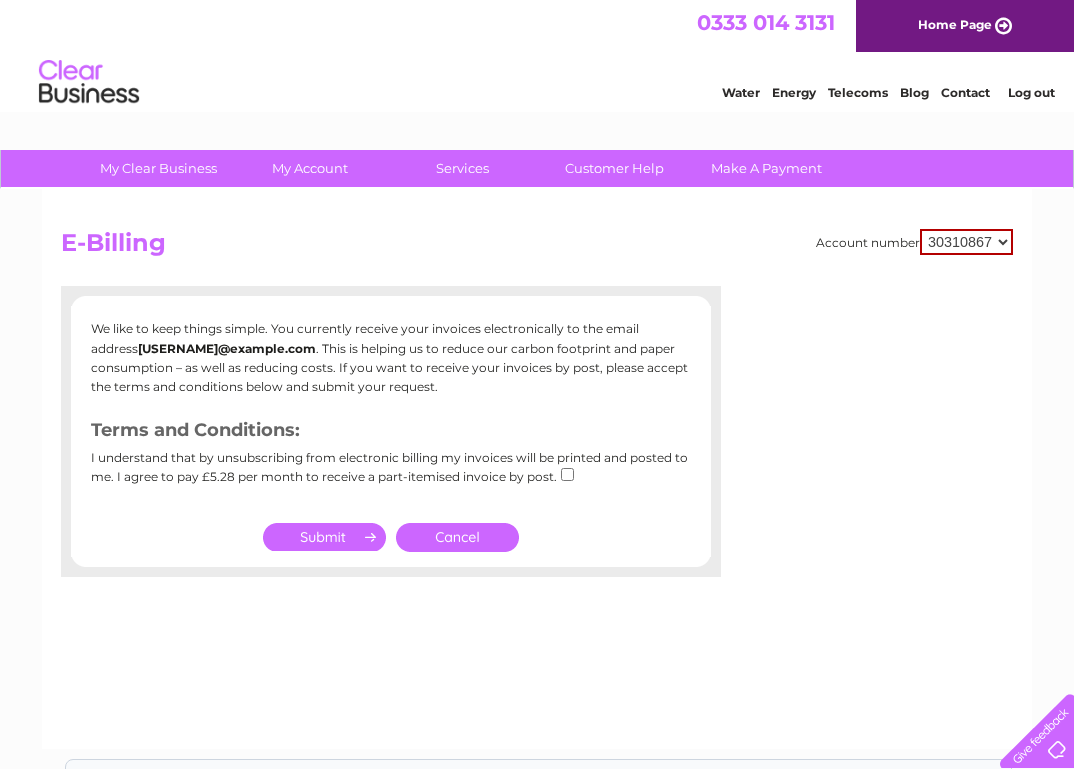 scroll, scrollTop: 0, scrollLeft: 0, axis: both 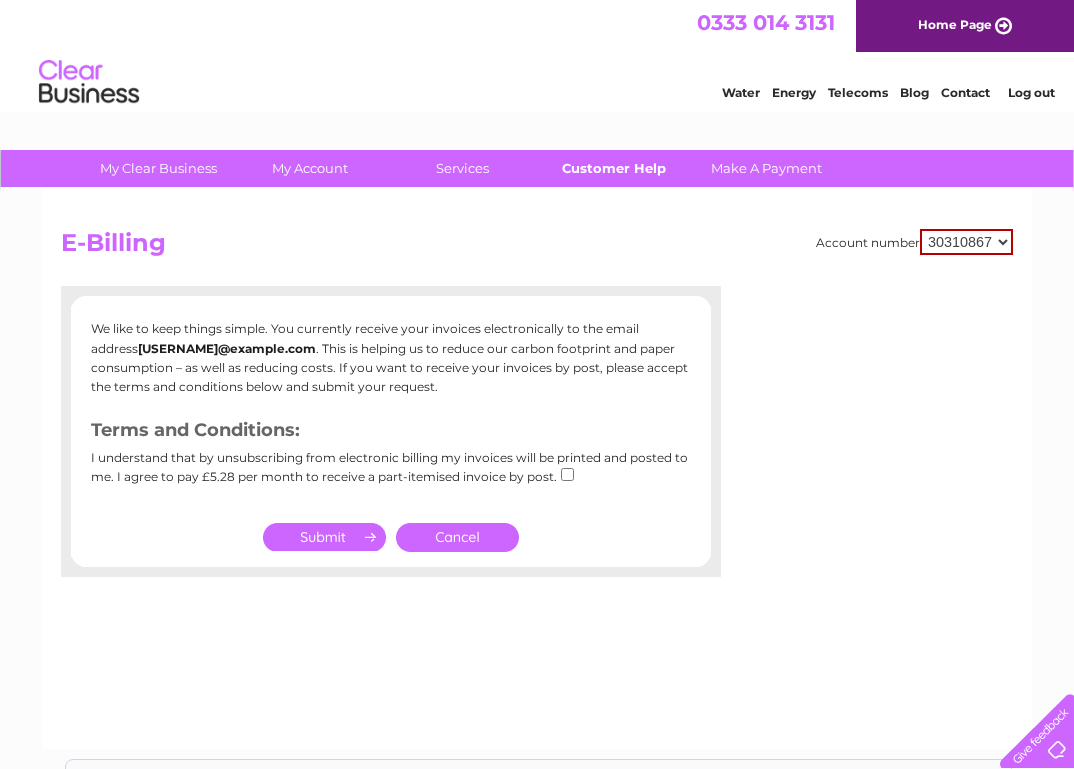 click on "Customer Help" at bounding box center (614, 168) 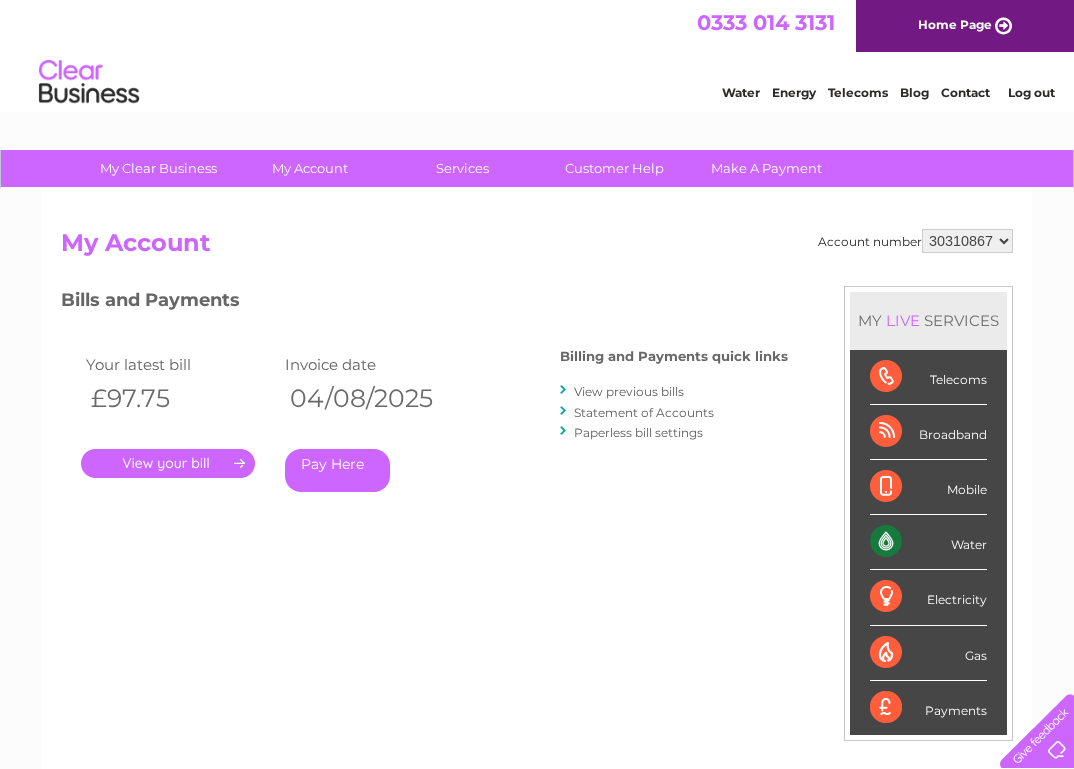scroll, scrollTop: 0, scrollLeft: 0, axis: both 